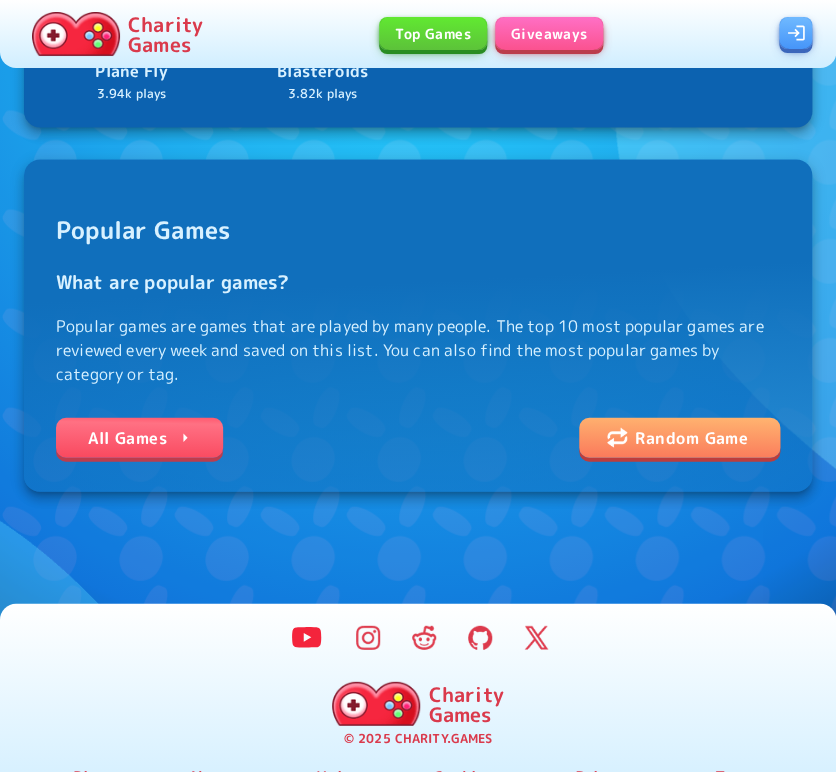 scroll, scrollTop: 933, scrollLeft: 0, axis: vertical 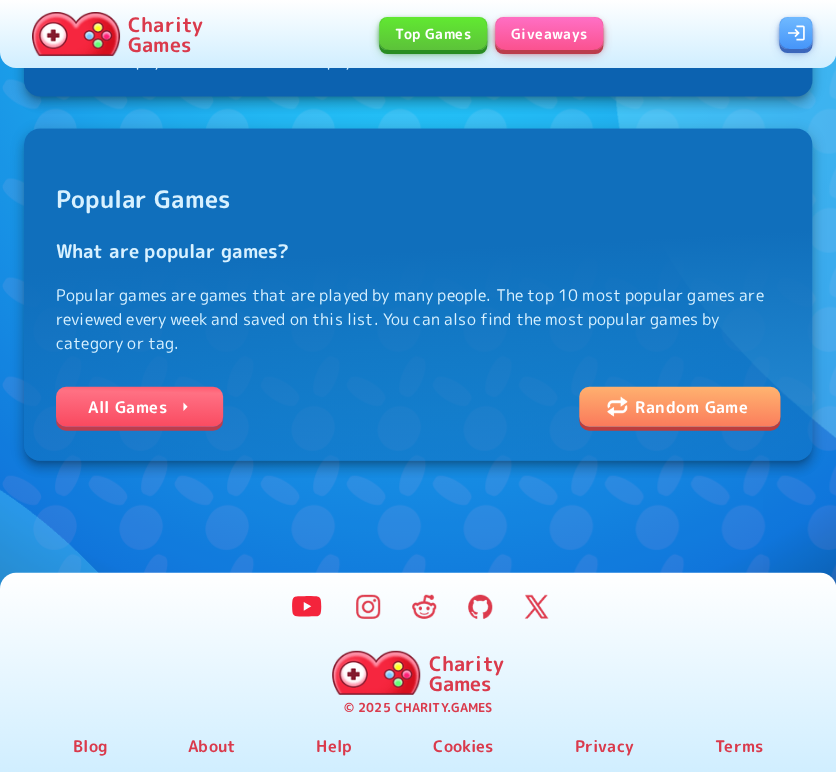 click on "All Games" at bounding box center (139, 406) 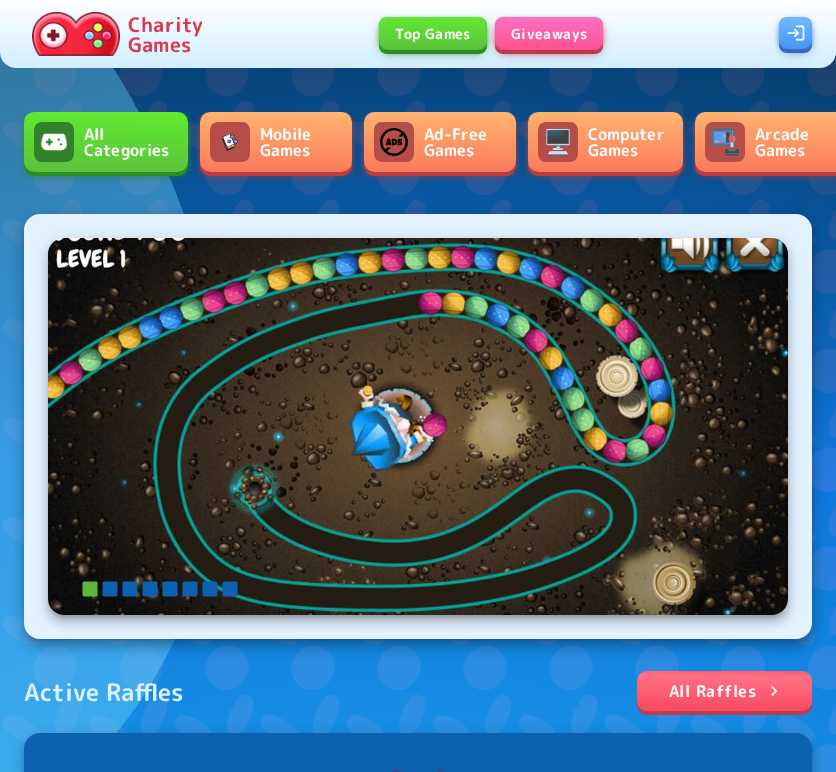 scroll, scrollTop: 0, scrollLeft: 0, axis: both 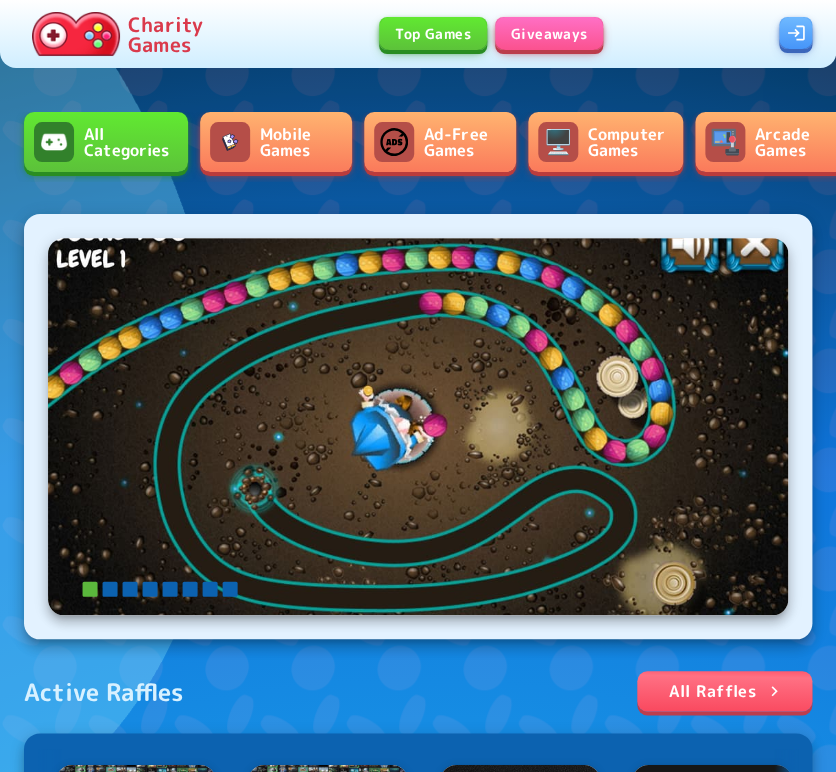 drag, startPoint x: 0, startPoint y: 0, endPoint x: 494, endPoint y: 221, distance: 541.1811 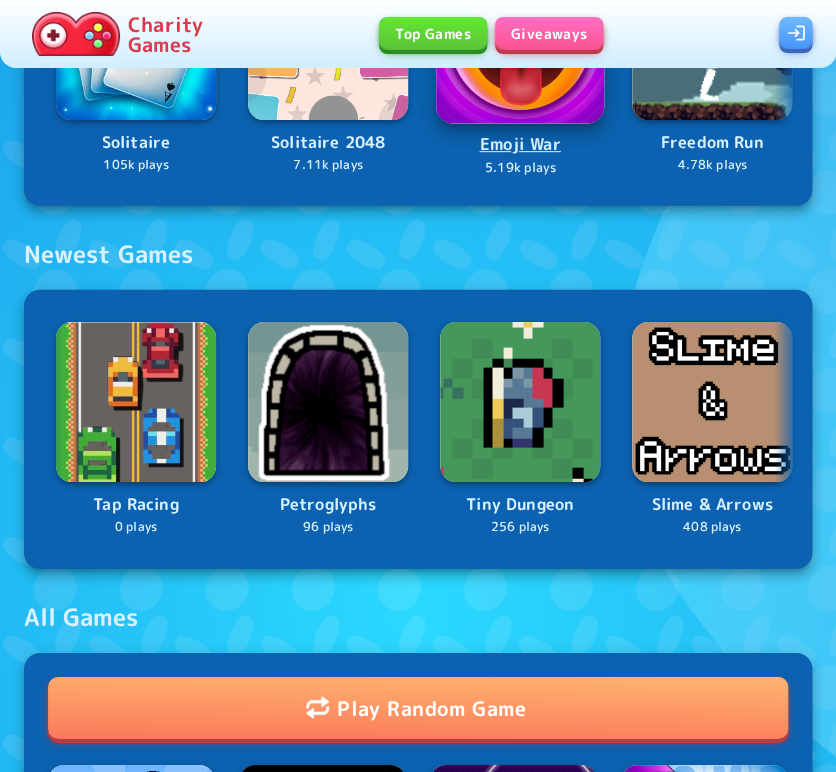 scroll, scrollTop: 1176, scrollLeft: 0, axis: vertical 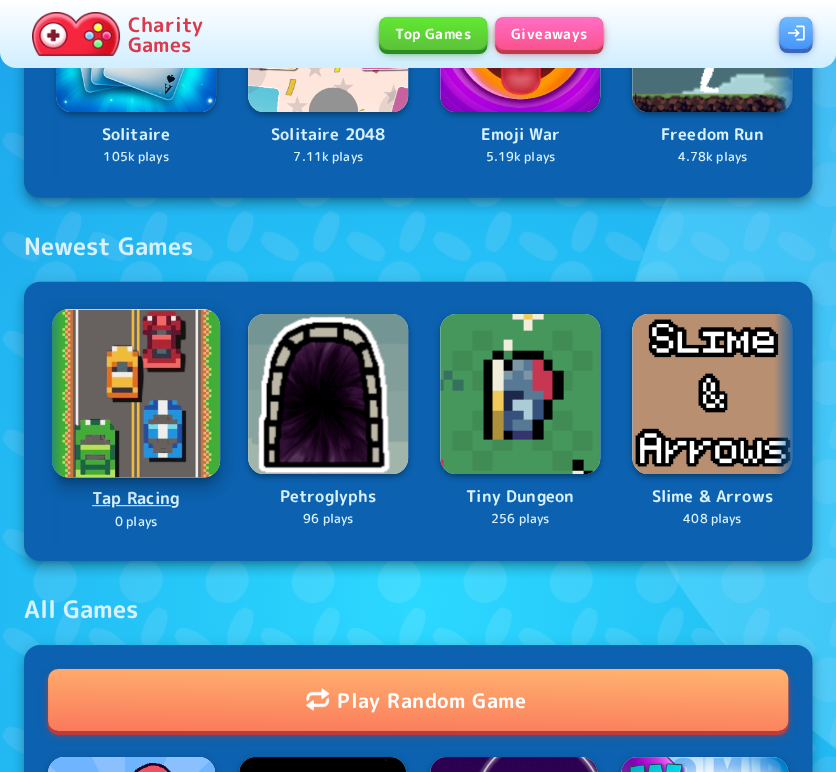 click at bounding box center [136, 394] 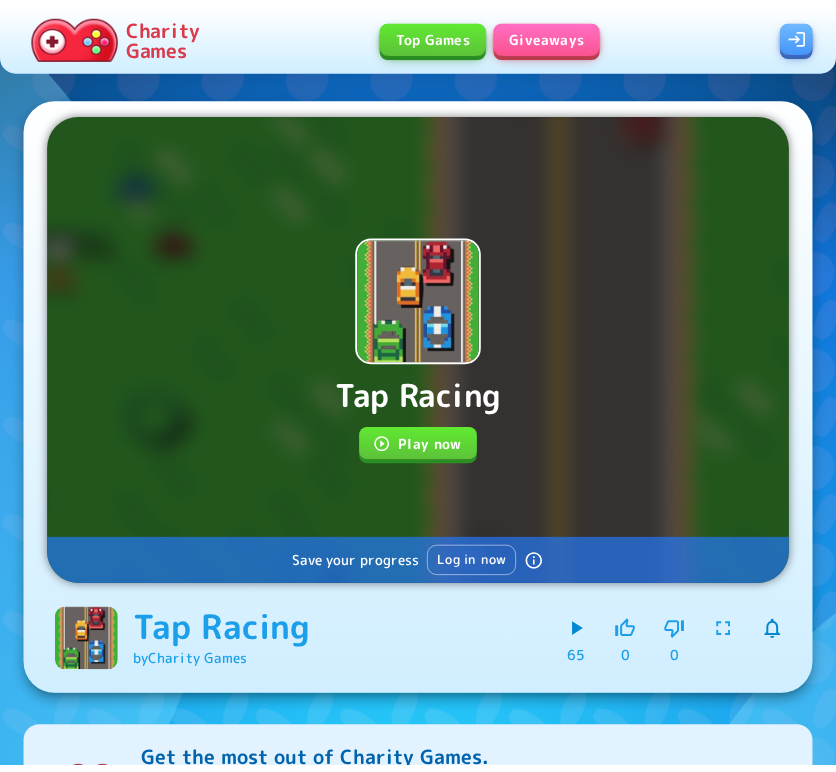 scroll, scrollTop: 0, scrollLeft: 0, axis: both 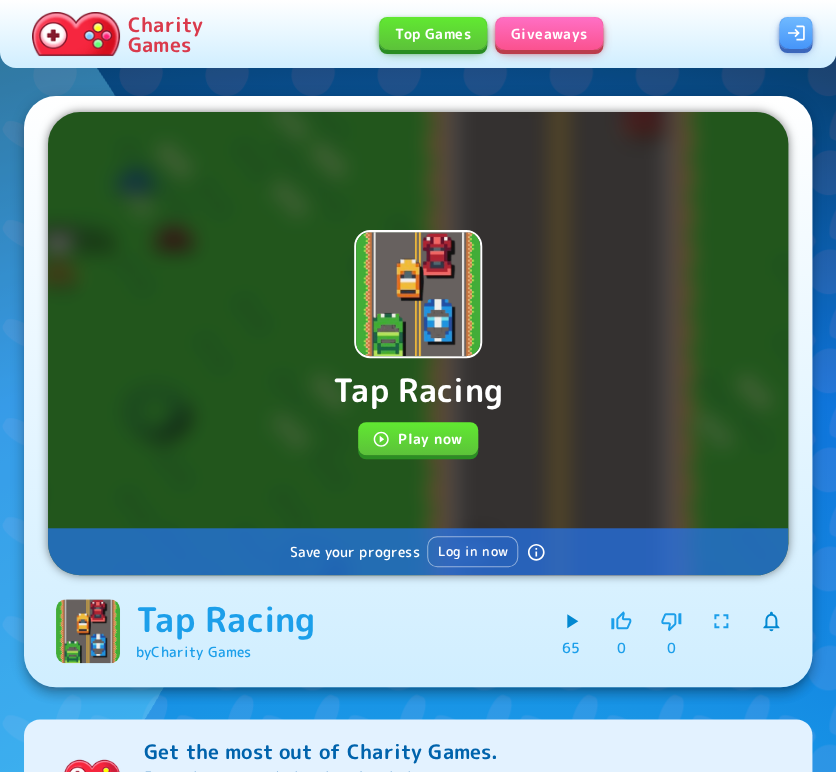click on "Play now" at bounding box center [418, 438] 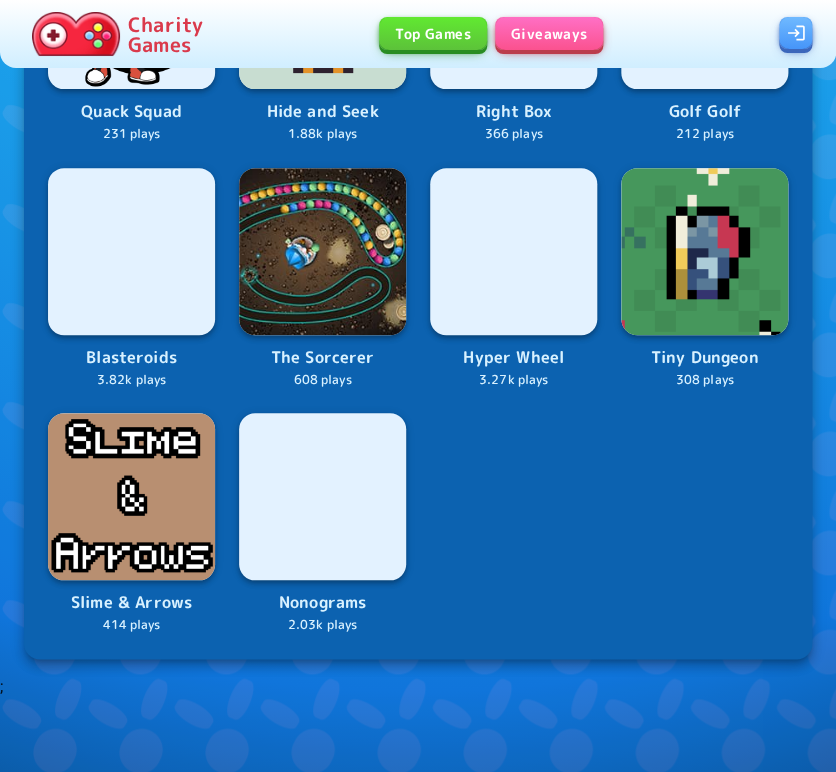 scroll, scrollTop: 2000, scrollLeft: 0, axis: vertical 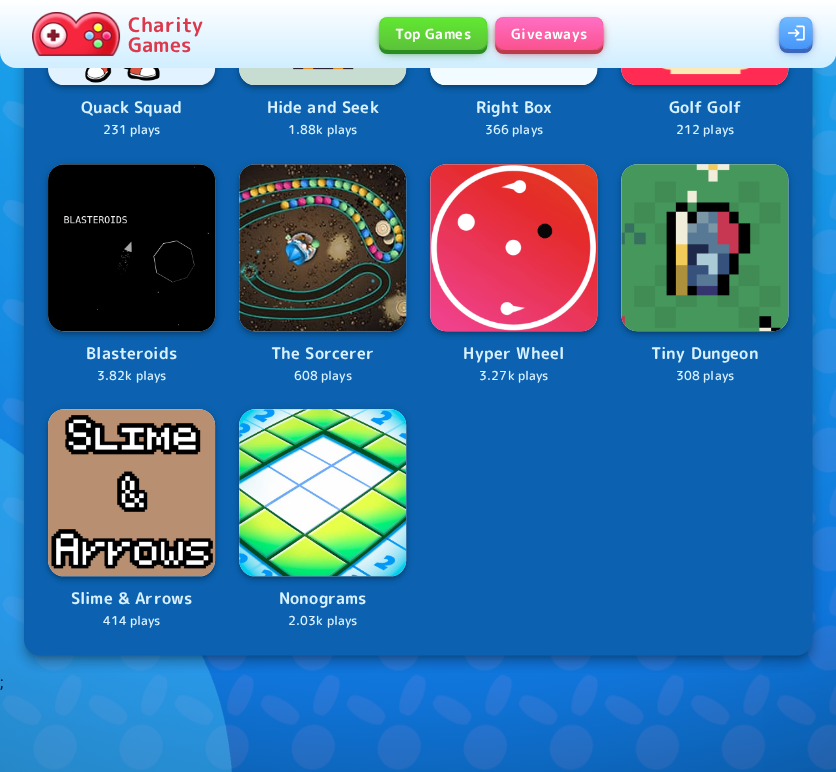 click on "Charity
Games" at bounding box center [165, 34] 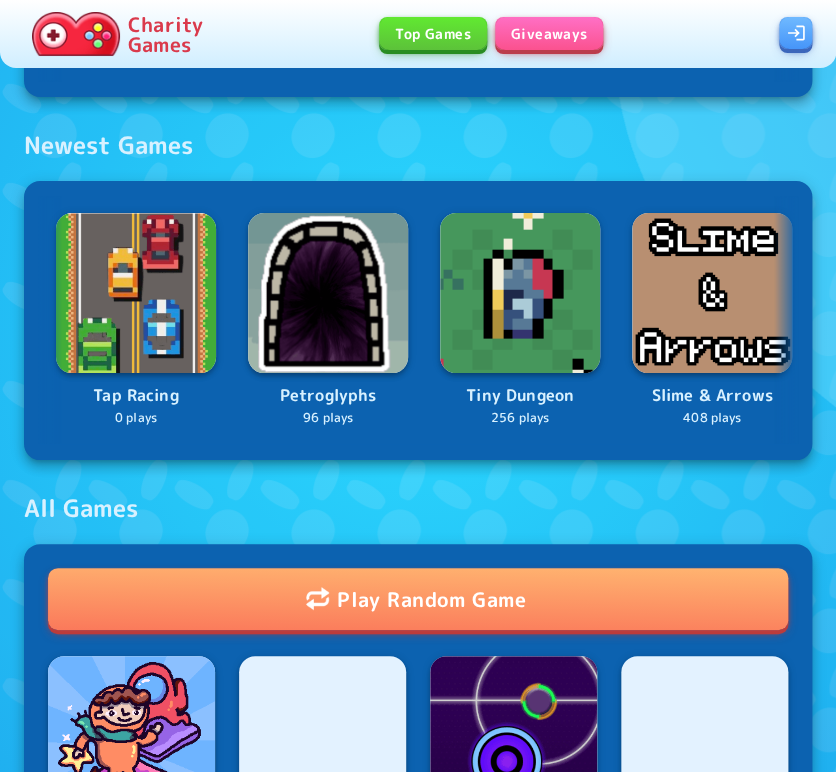 scroll, scrollTop: 1626, scrollLeft: 0, axis: vertical 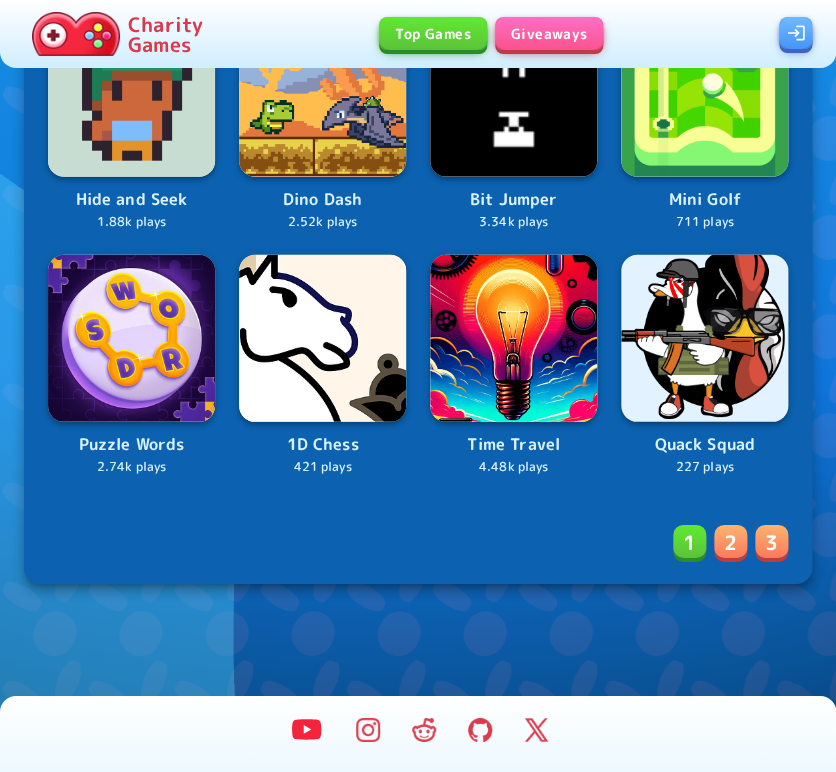 click on "2" at bounding box center [730, 542] 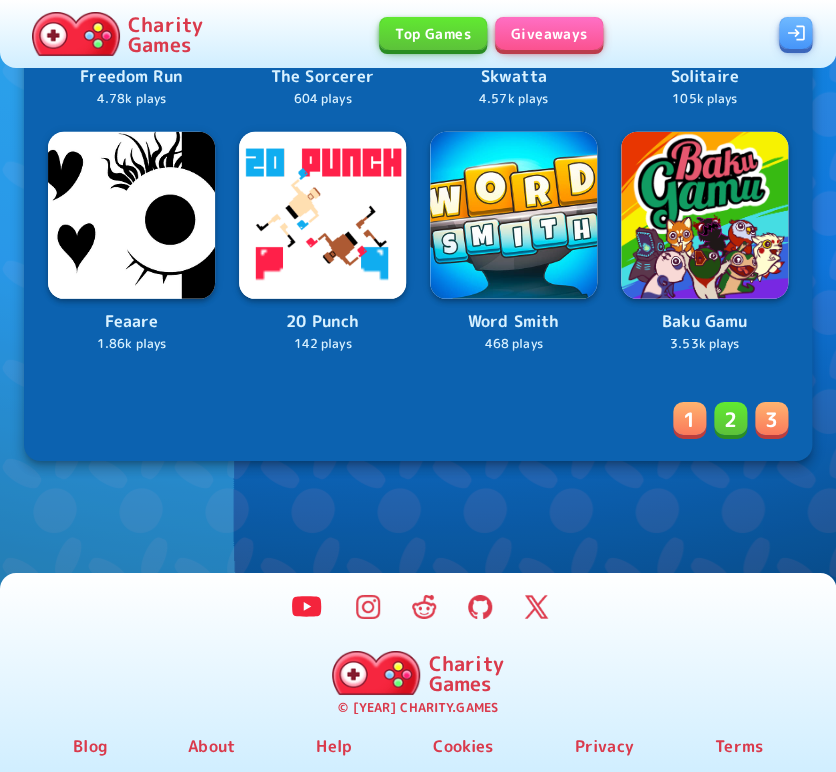click on "3" at bounding box center [771, 419] 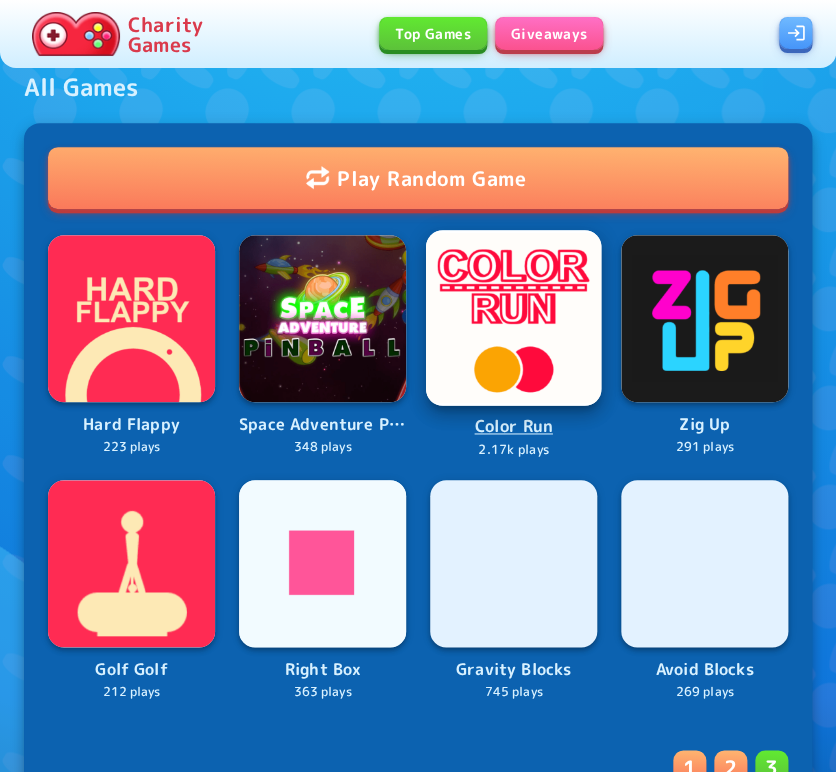 scroll, scrollTop: 2187, scrollLeft: 0, axis: vertical 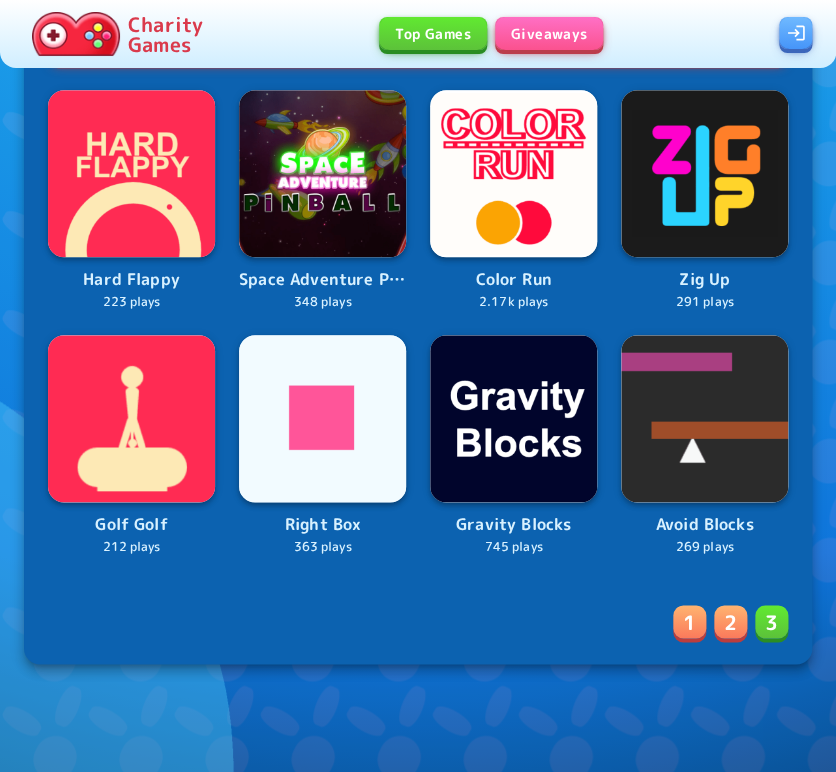 click on "2" at bounding box center [730, 622] 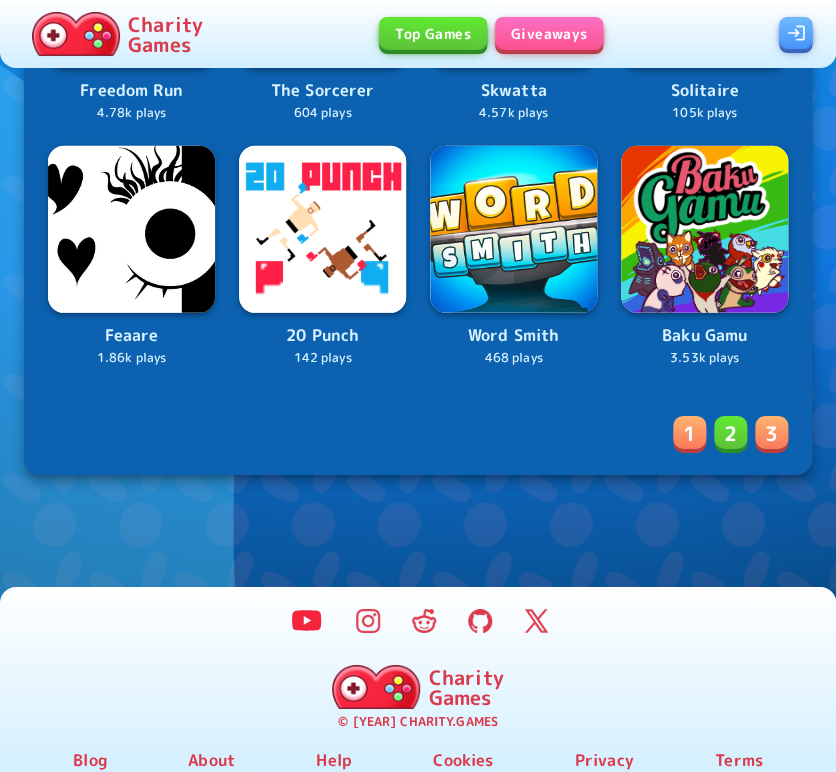 scroll, scrollTop: 3115, scrollLeft: 0, axis: vertical 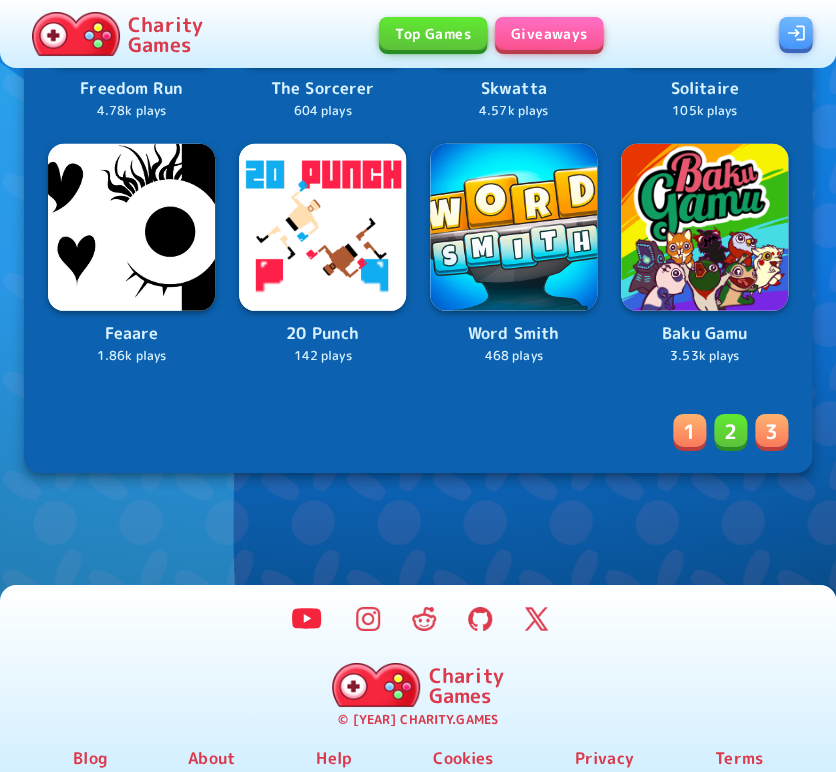 click on "1" at bounding box center [689, 430] 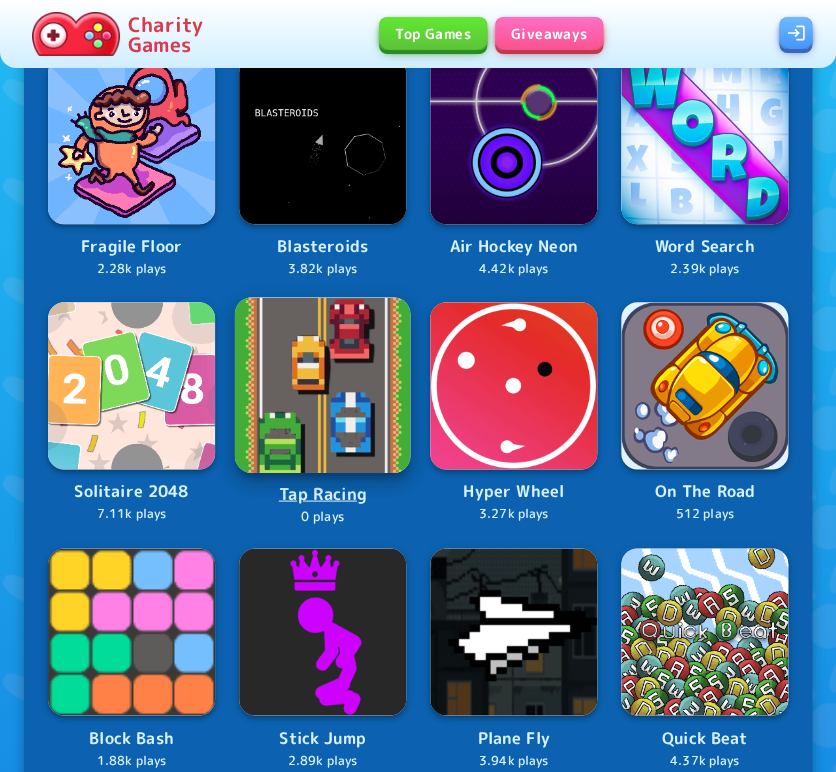 scroll, scrollTop: 2233, scrollLeft: 0, axis: vertical 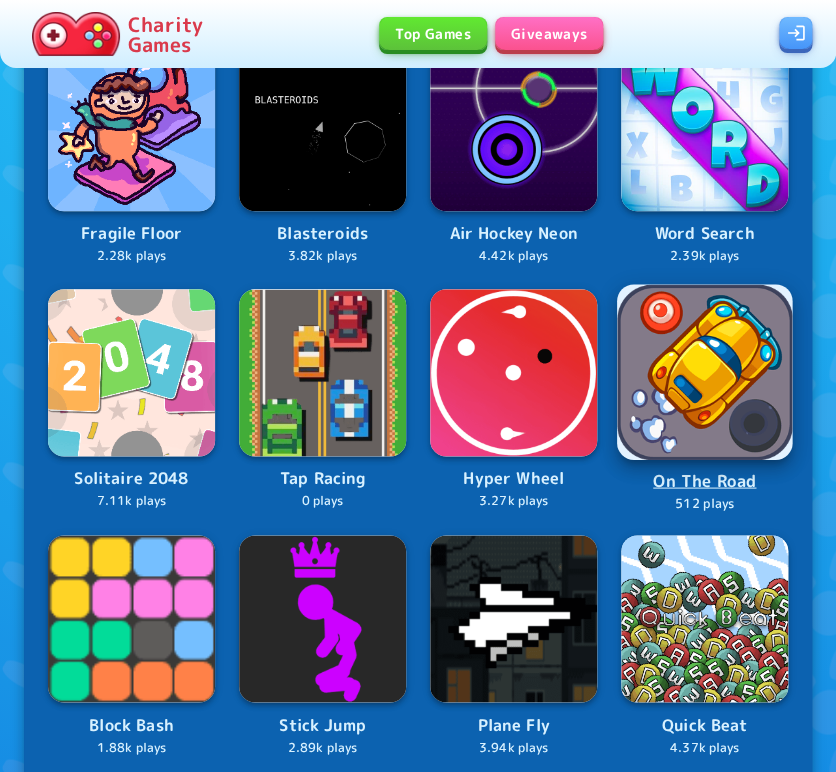 click at bounding box center [704, 372] 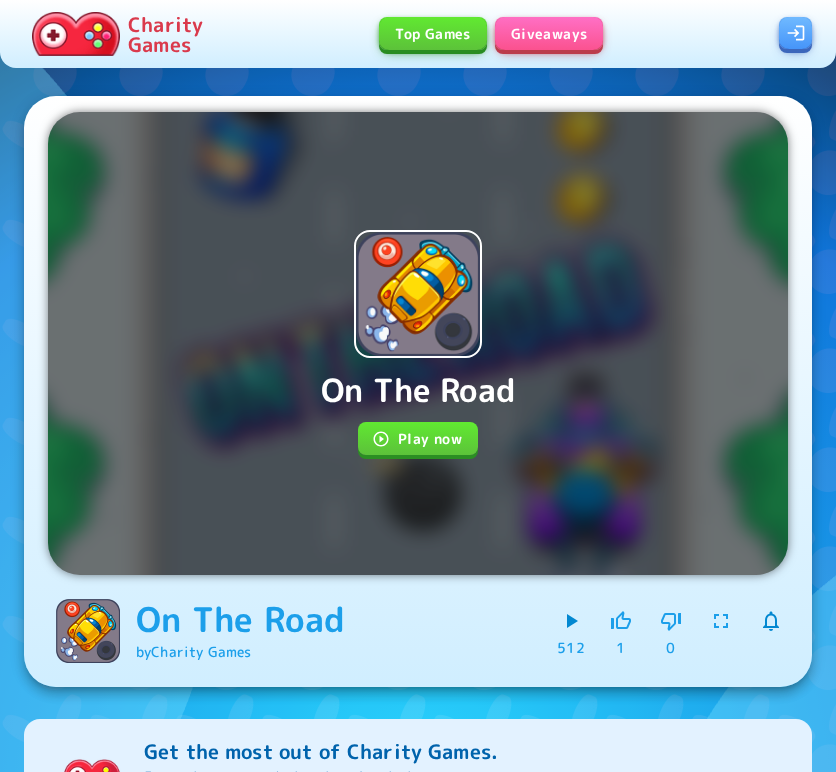 scroll, scrollTop: 0, scrollLeft: 0, axis: both 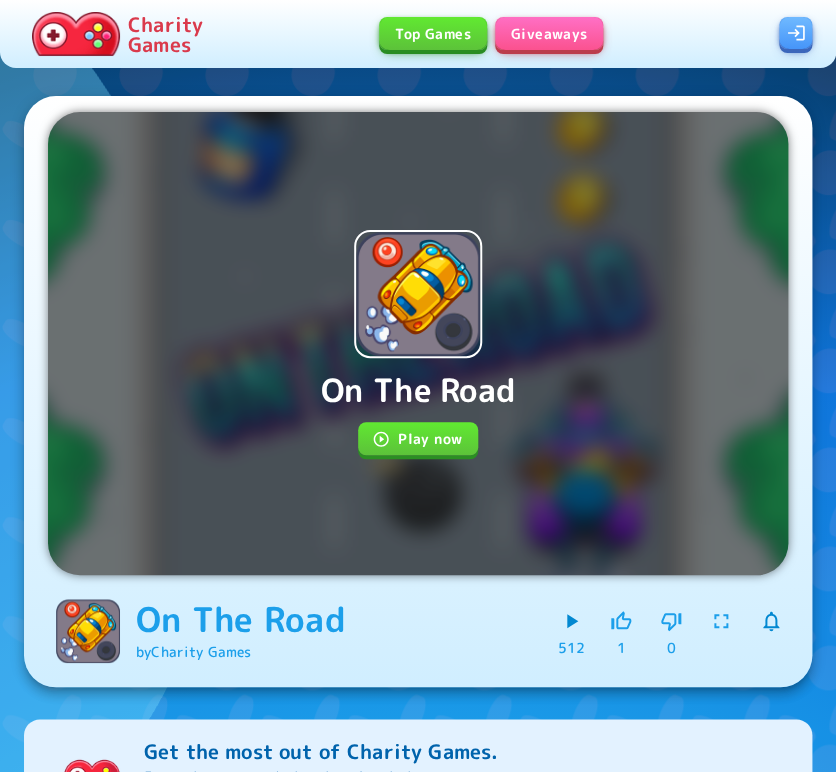 click on "Play now" at bounding box center (418, 438) 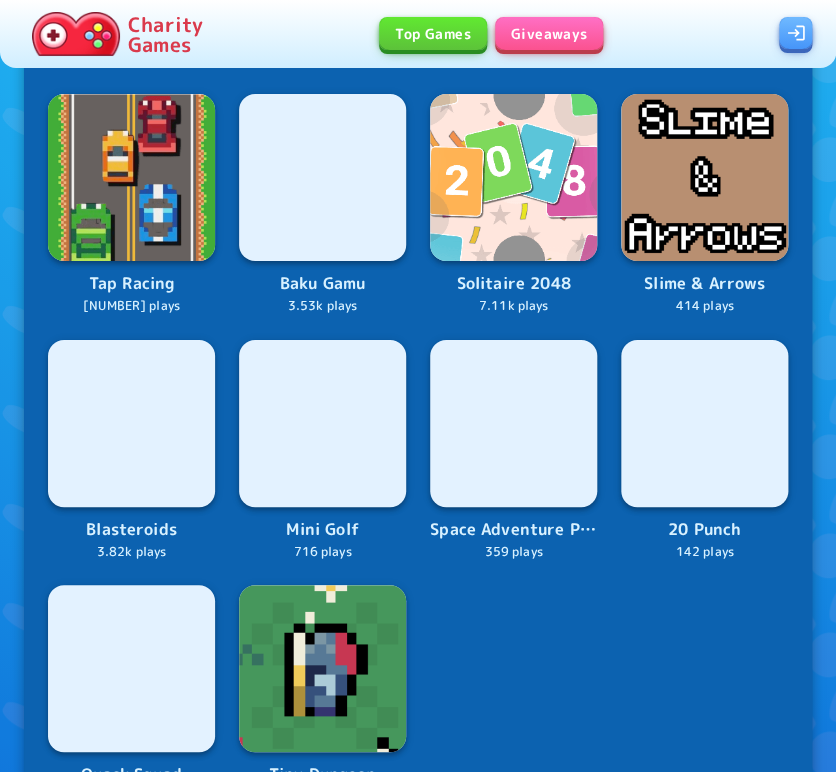 scroll, scrollTop: 1688, scrollLeft: 0, axis: vertical 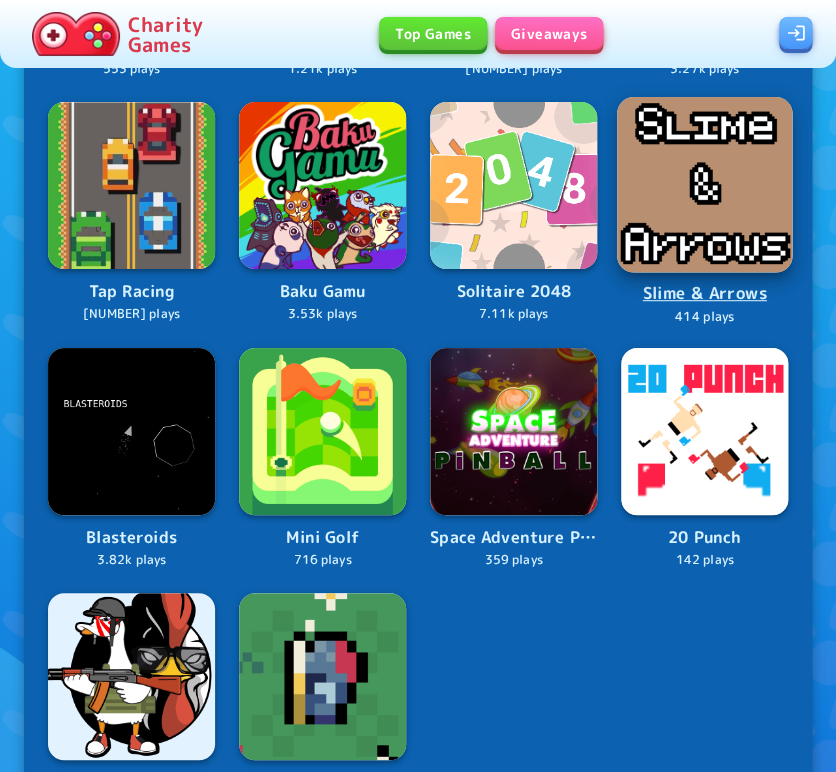 click at bounding box center (704, 184) 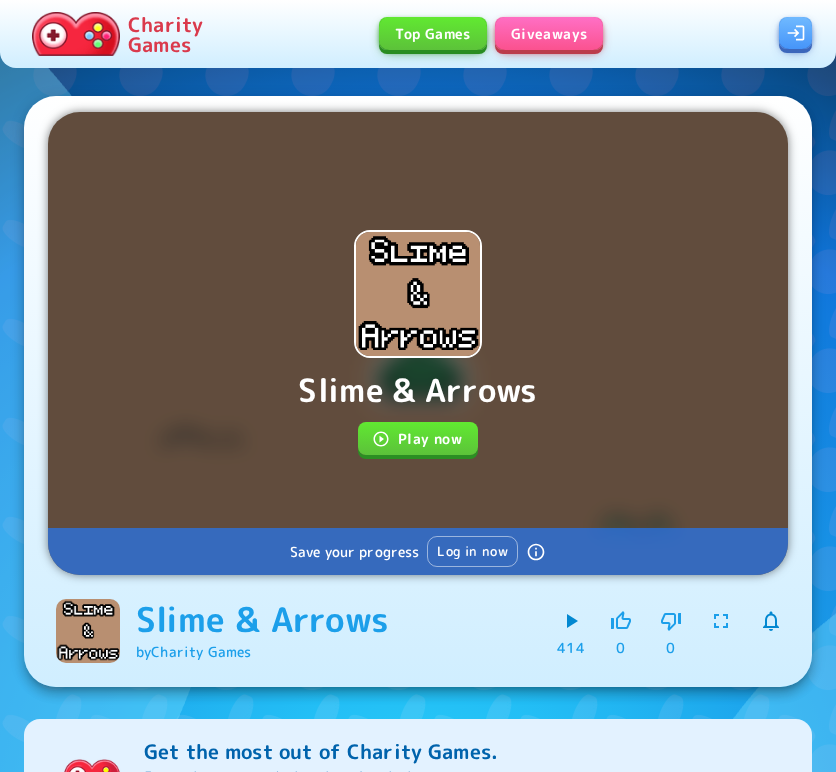 scroll, scrollTop: 0, scrollLeft: 0, axis: both 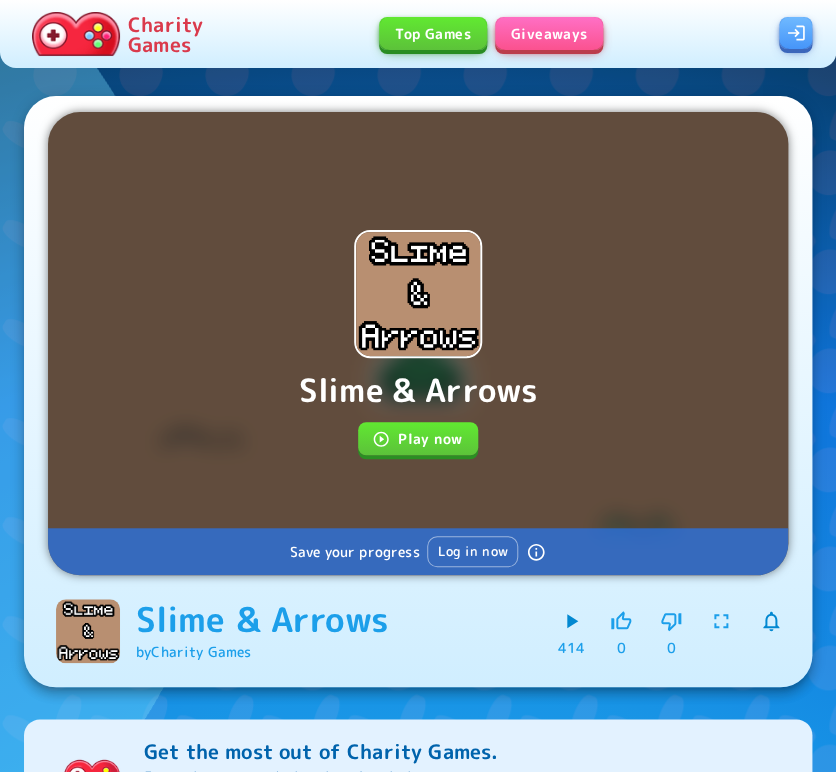 click on "Play now" at bounding box center (418, 438) 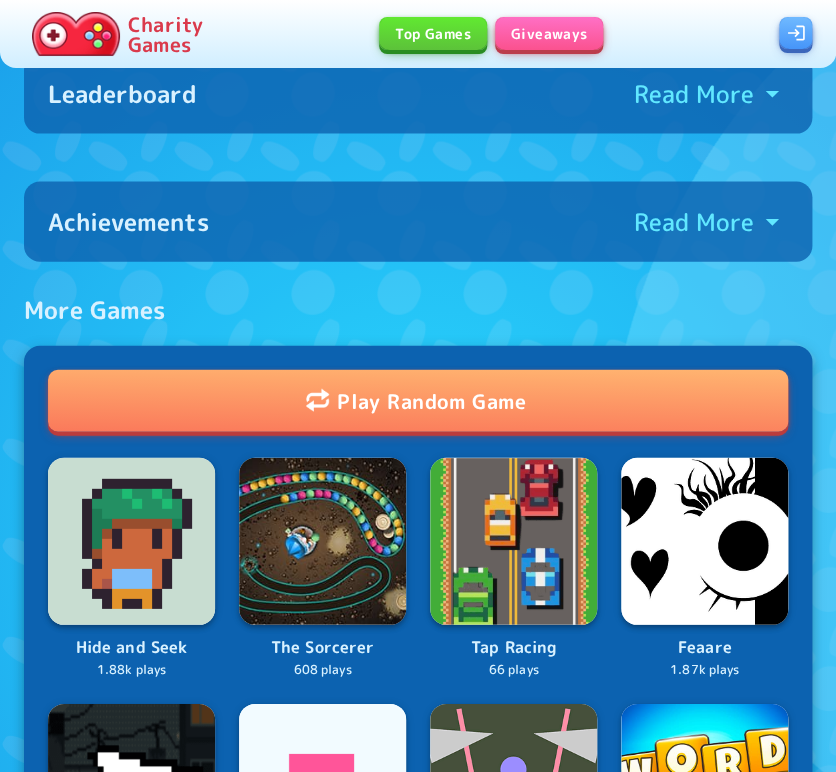 scroll, scrollTop: 968, scrollLeft: 0, axis: vertical 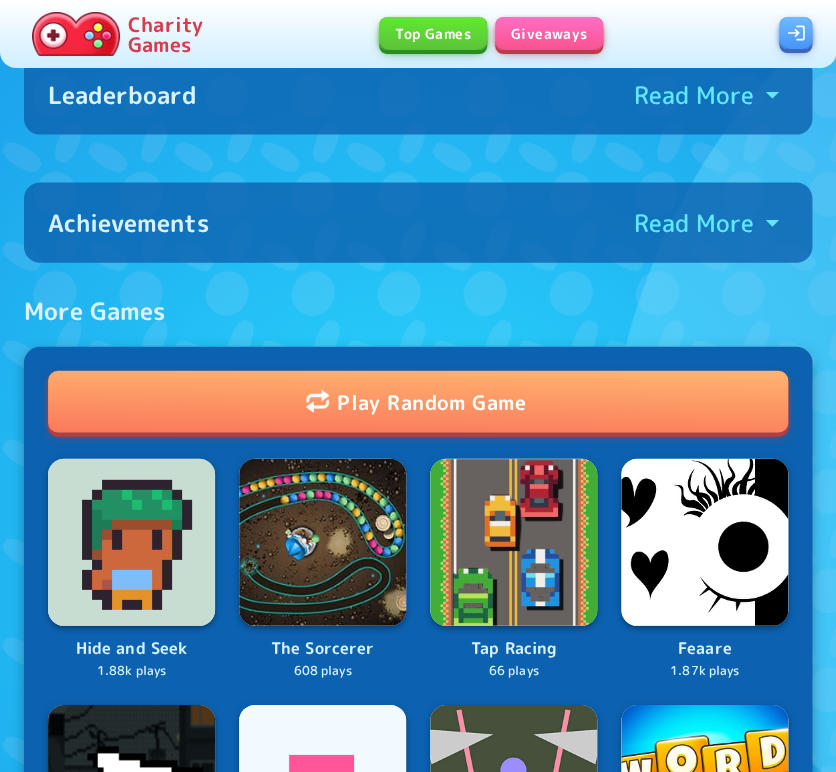 click at bounding box center [76, 34] 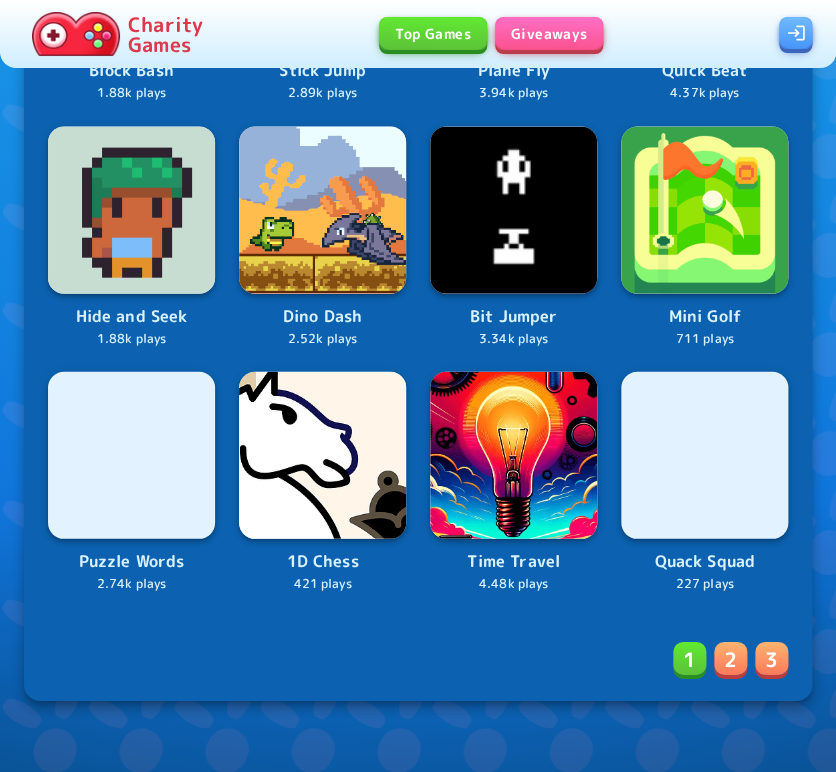 scroll, scrollTop: 2888, scrollLeft: 0, axis: vertical 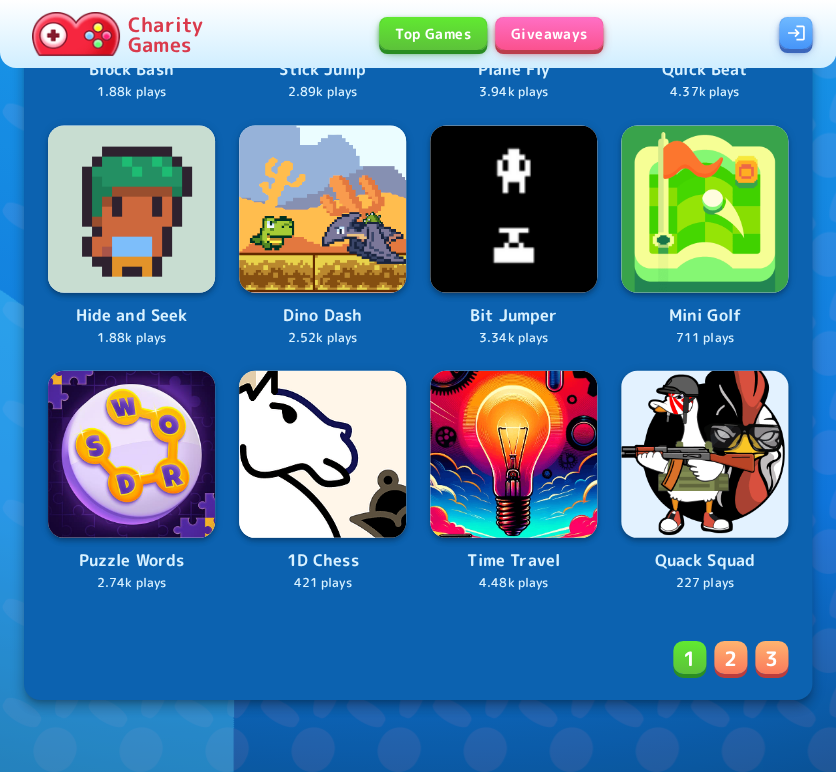 click on "2" at bounding box center [730, 658] 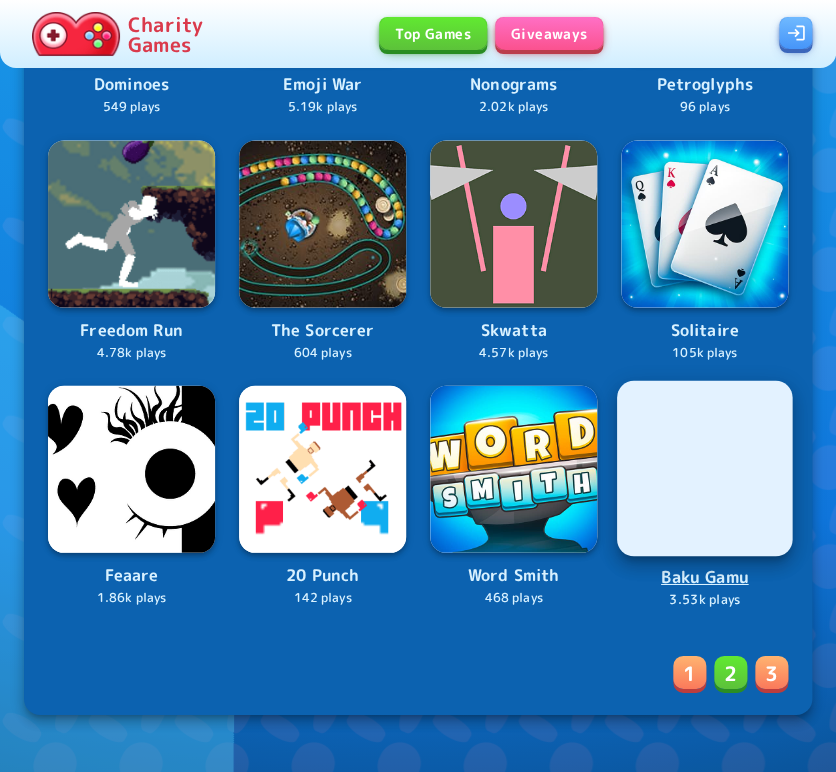 scroll, scrollTop: 3031, scrollLeft: 0, axis: vertical 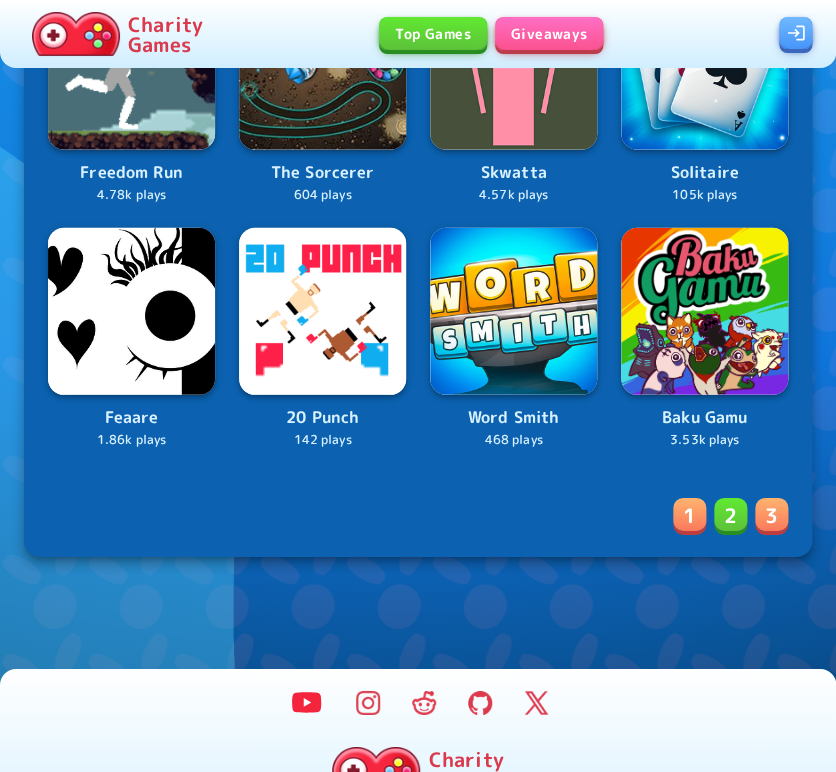 click on "3" at bounding box center (771, 514) 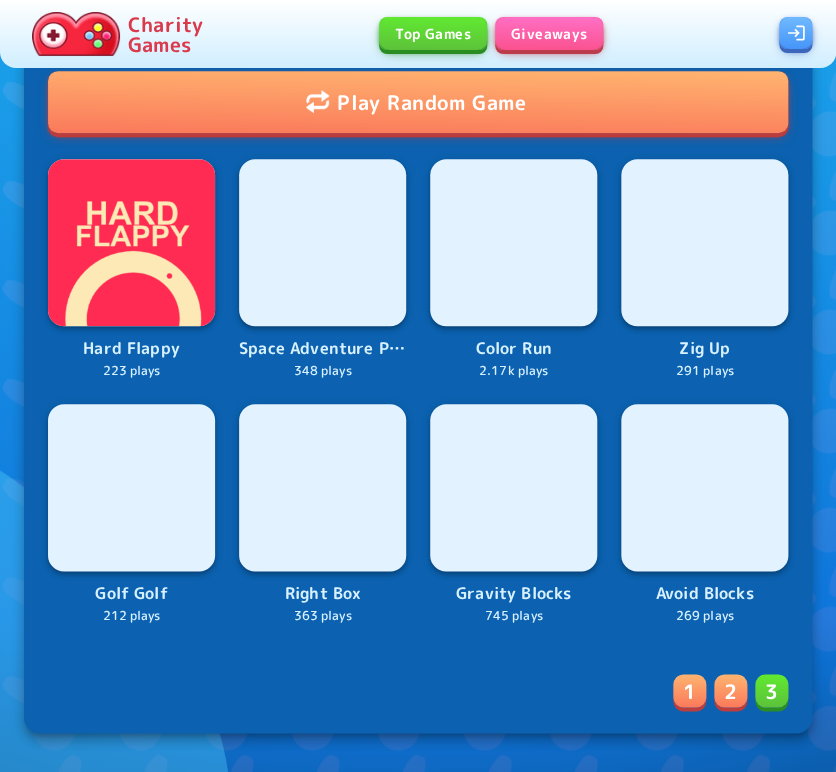 scroll, scrollTop: 2122, scrollLeft: 0, axis: vertical 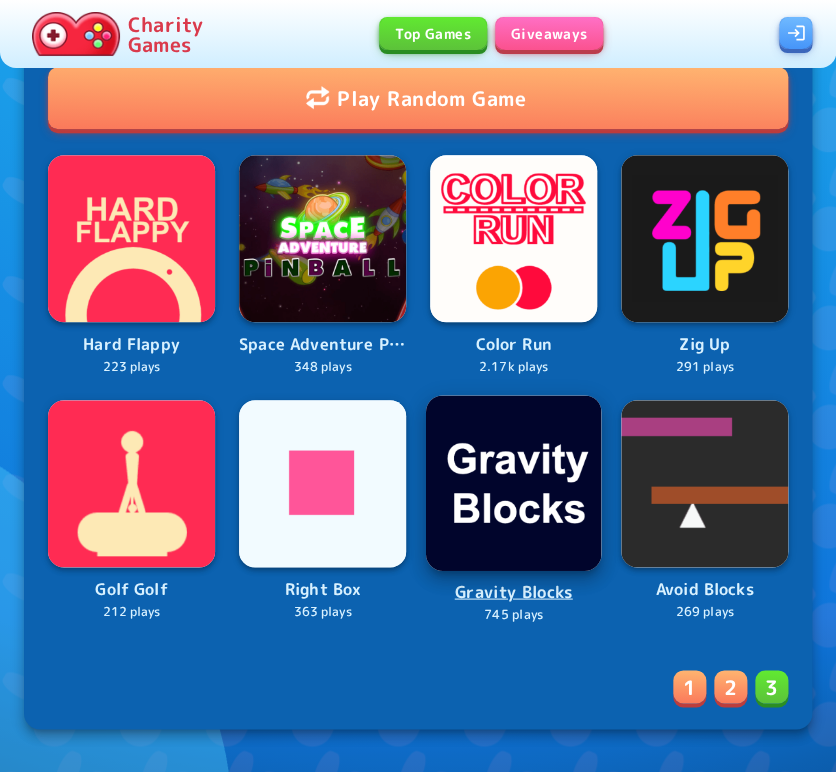 click at bounding box center [513, 483] 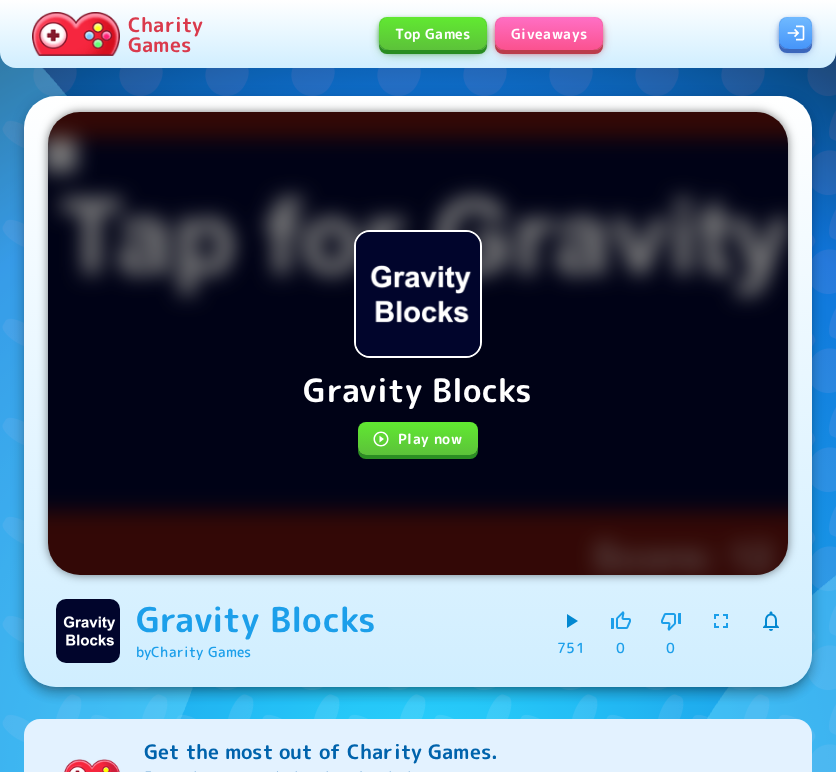 scroll, scrollTop: 0, scrollLeft: 0, axis: both 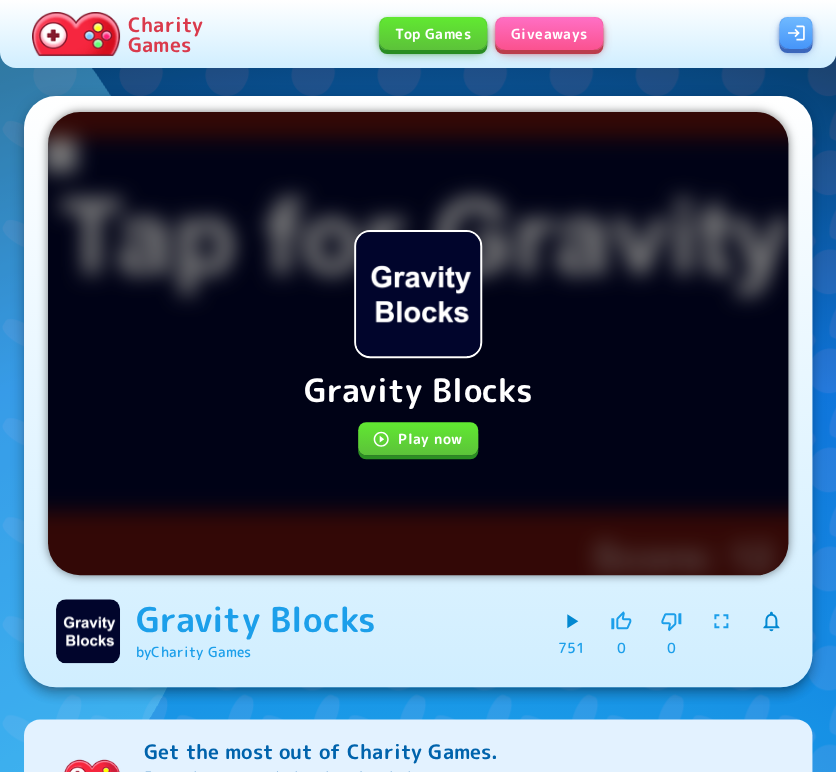 click on "Play now" at bounding box center [418, 438] 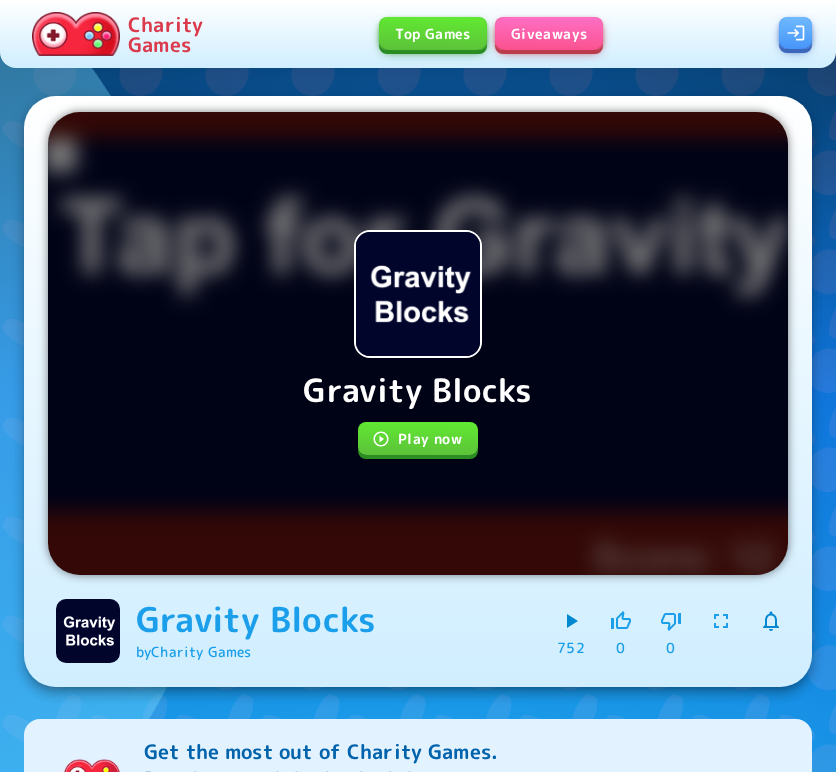 scroll, scrollTop: 0, scrollLeft: 0, axis: both 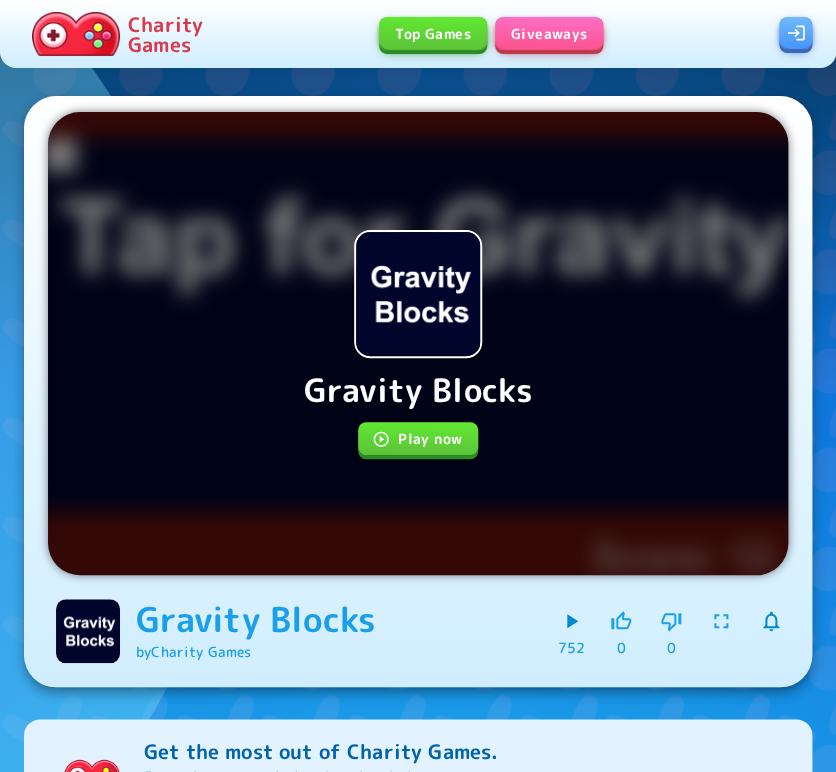 click on "Play now" at bounding box center [418, 438] 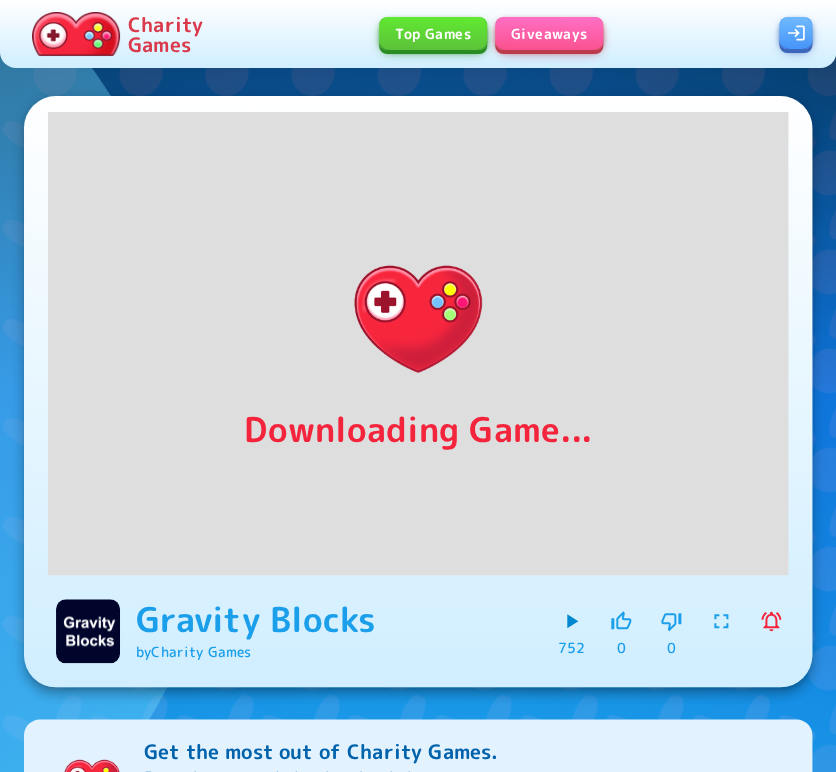 click on "Gravity Blocks by  Charity Games 752 0 0" at bounding box center (462, 631) 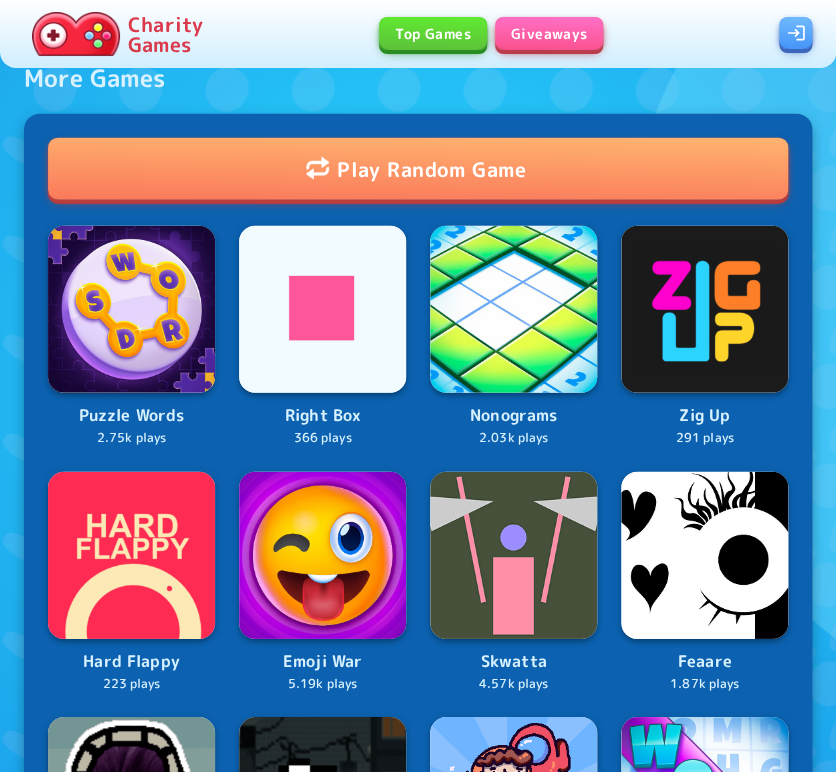scroll, scrollTop: 1072, scrollLeft: 0, axis: vertical 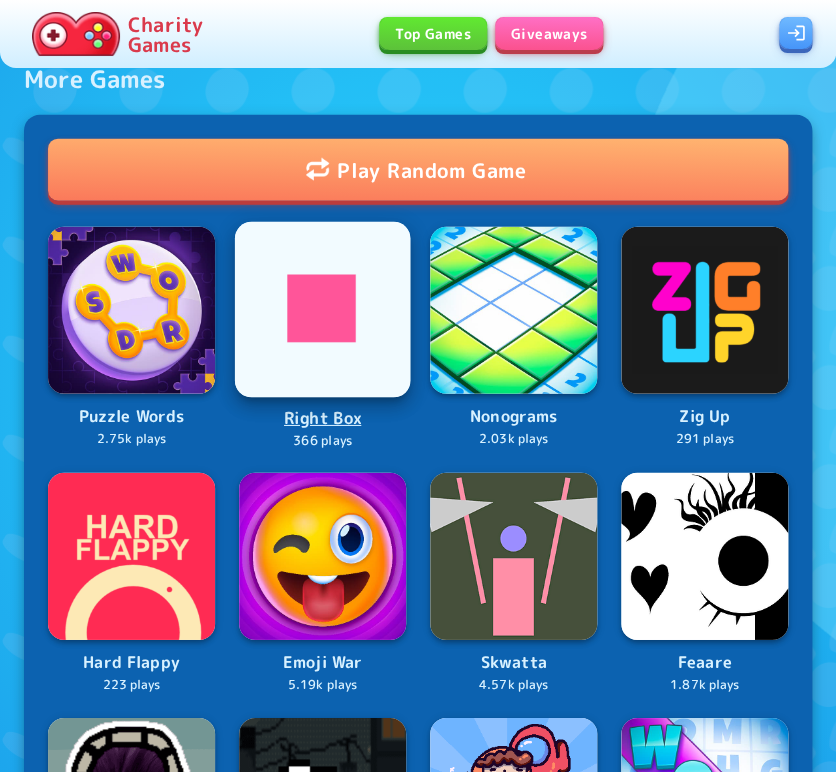 click at bounding box center [322, 309] 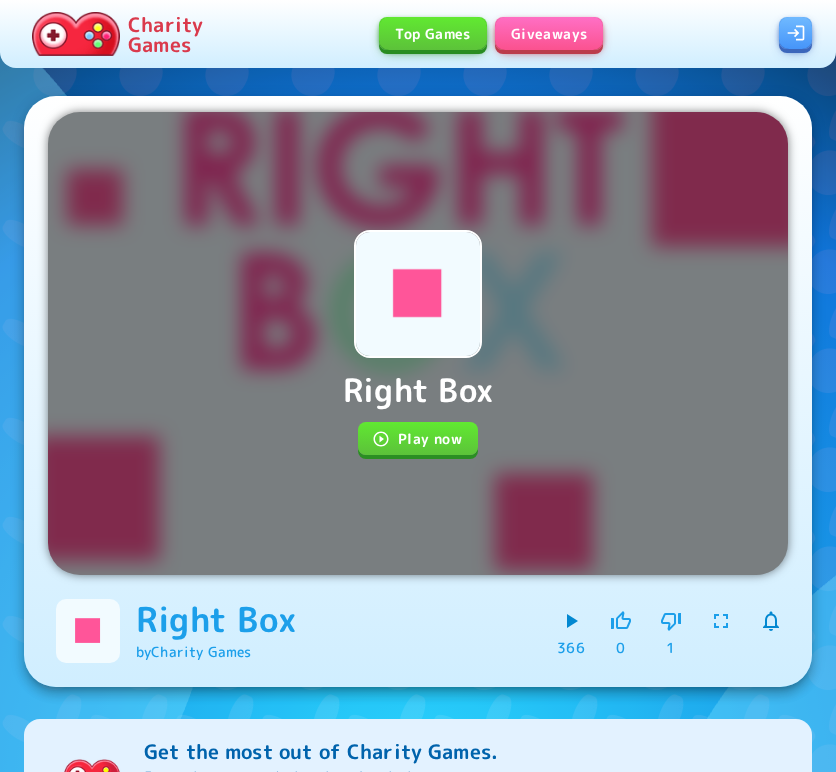 scroll, scrollTop: 0, scrollLeft: 0, axis: both 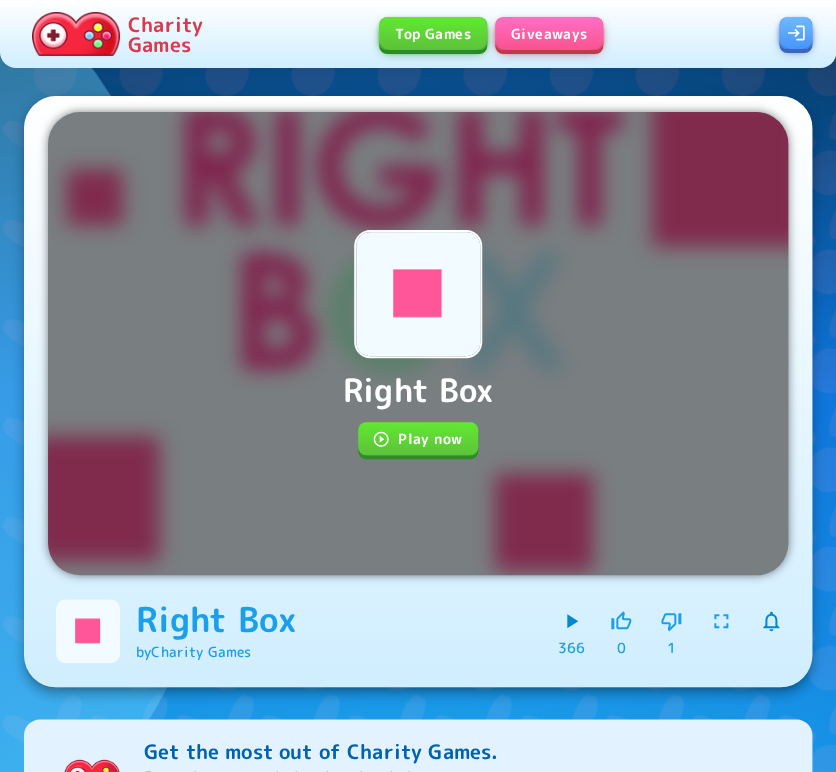 click on "Play now" at bounding box center [418, 438] 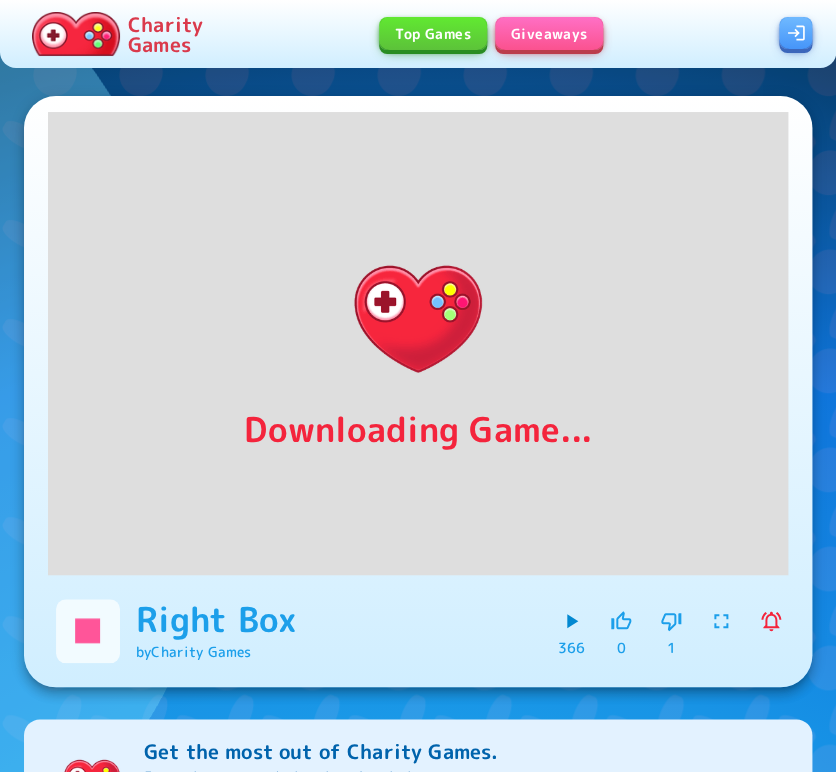 click at bounding box center (76, 34) 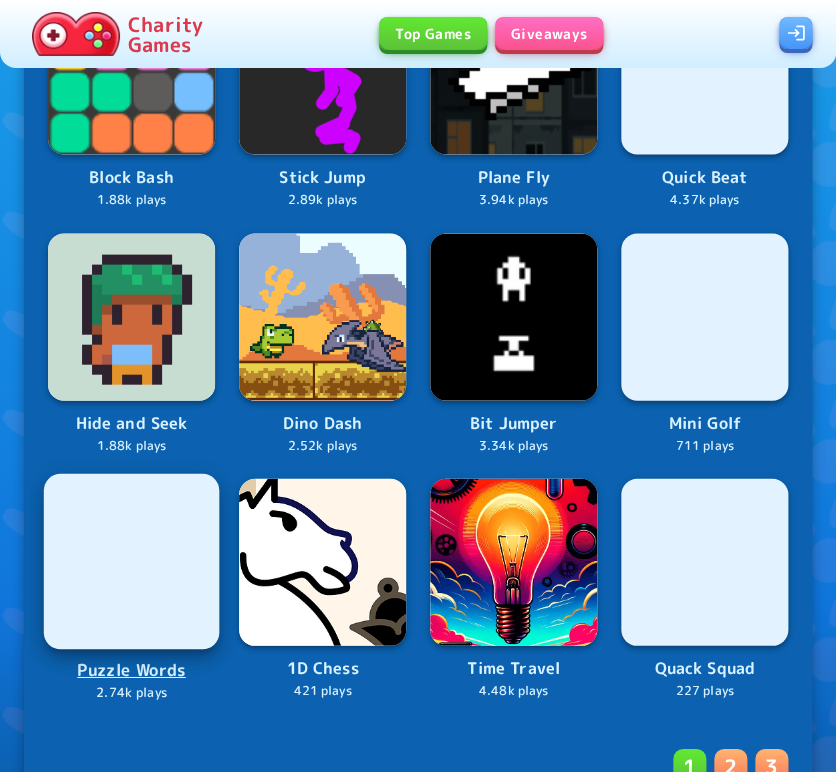 scroll, scrollTop: 2782, scrollLeft: 0, axis: vertical 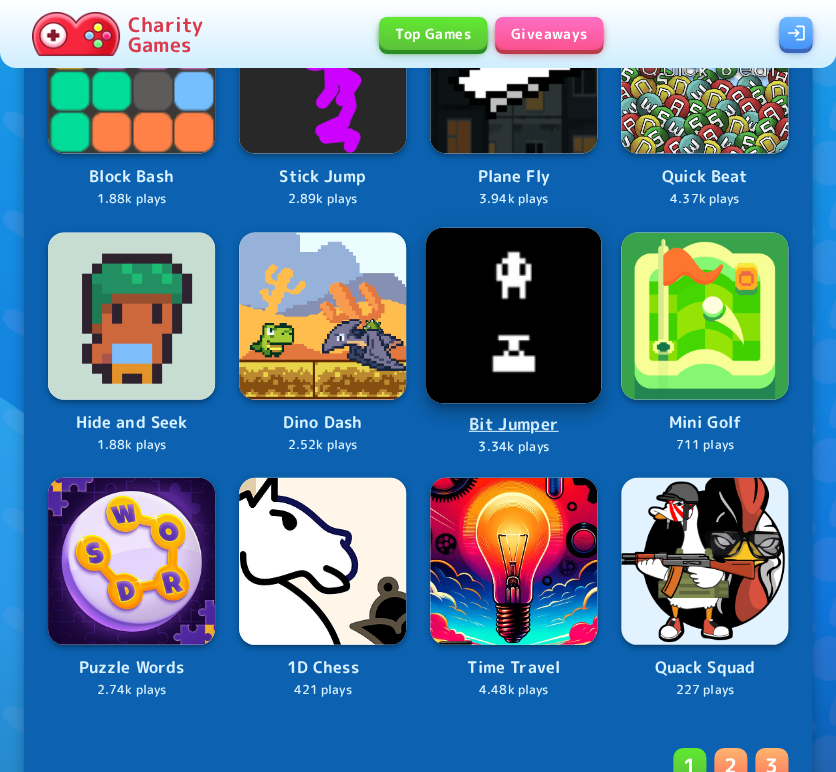 click at bounding box center [513, 314] 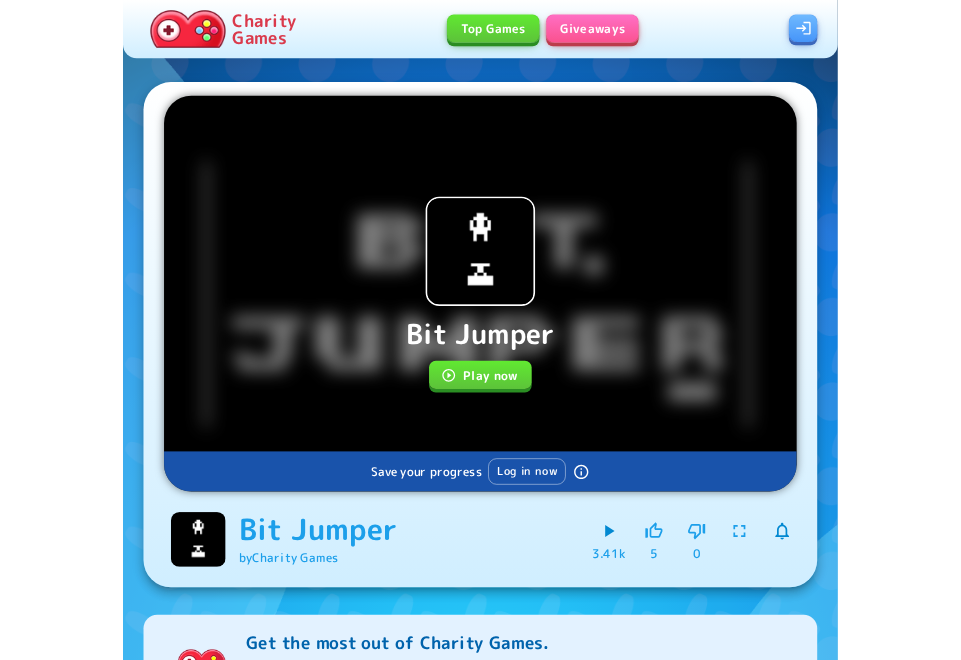 scroll, scrollTop: 0, scrollLeft: 0, axis: both 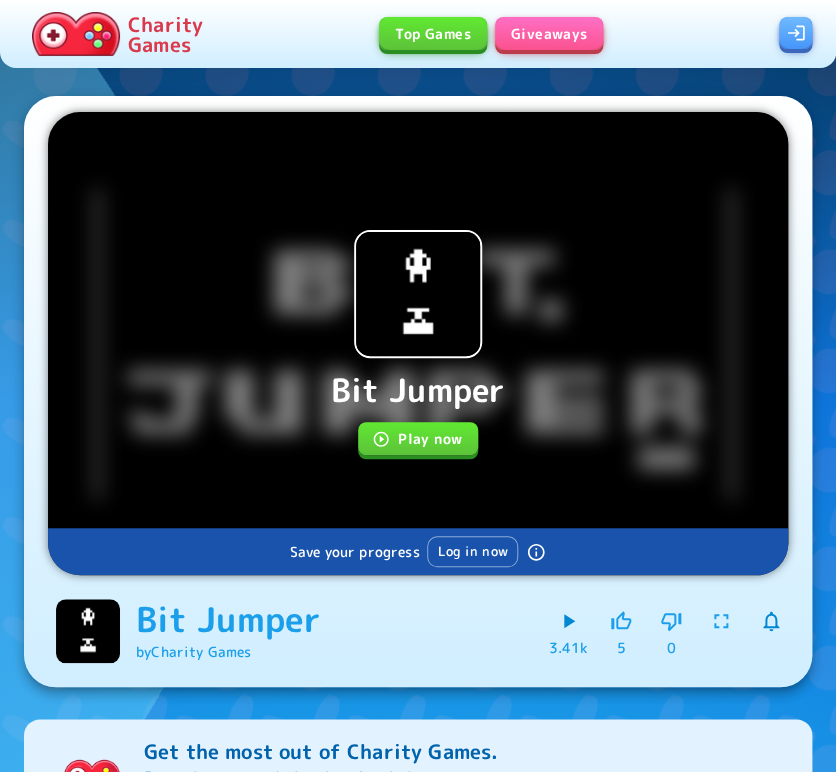 click on "Play now" at bounding box center [418, 438] 